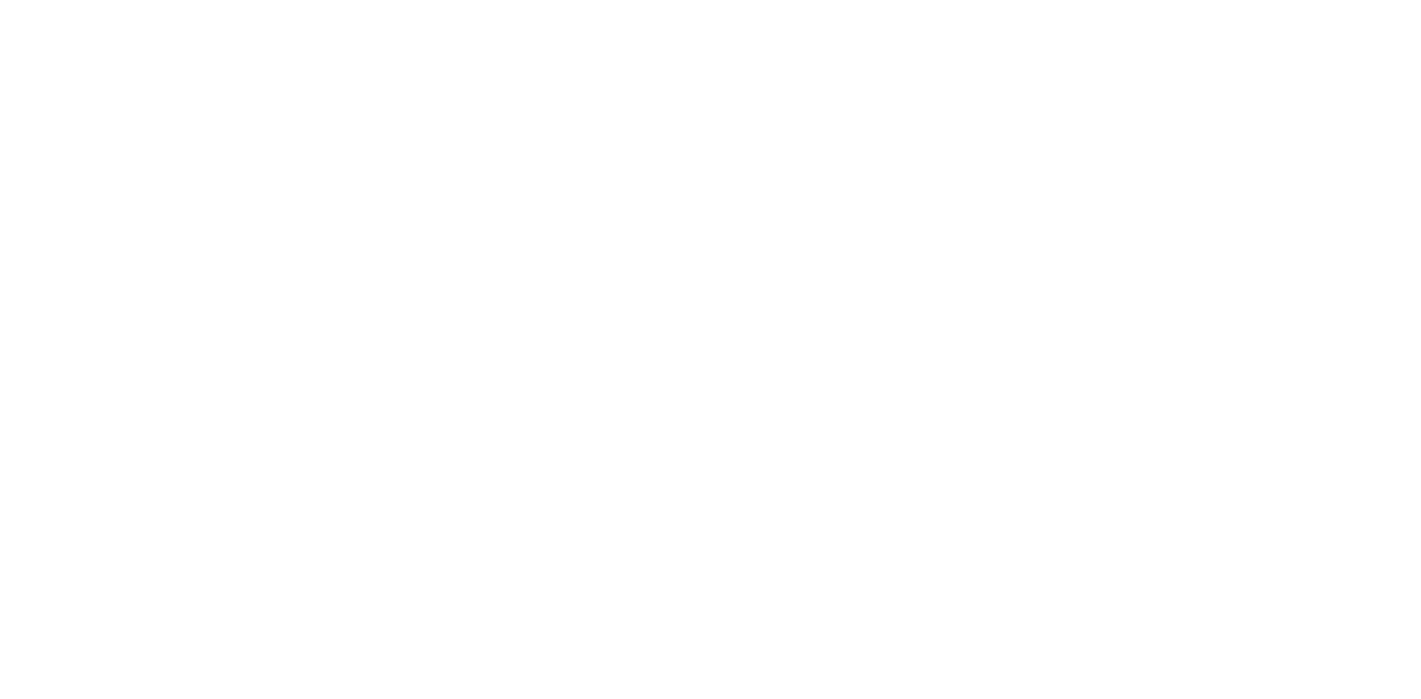scroll, scrollTop: 0, scrollLeft: 0, axis: both 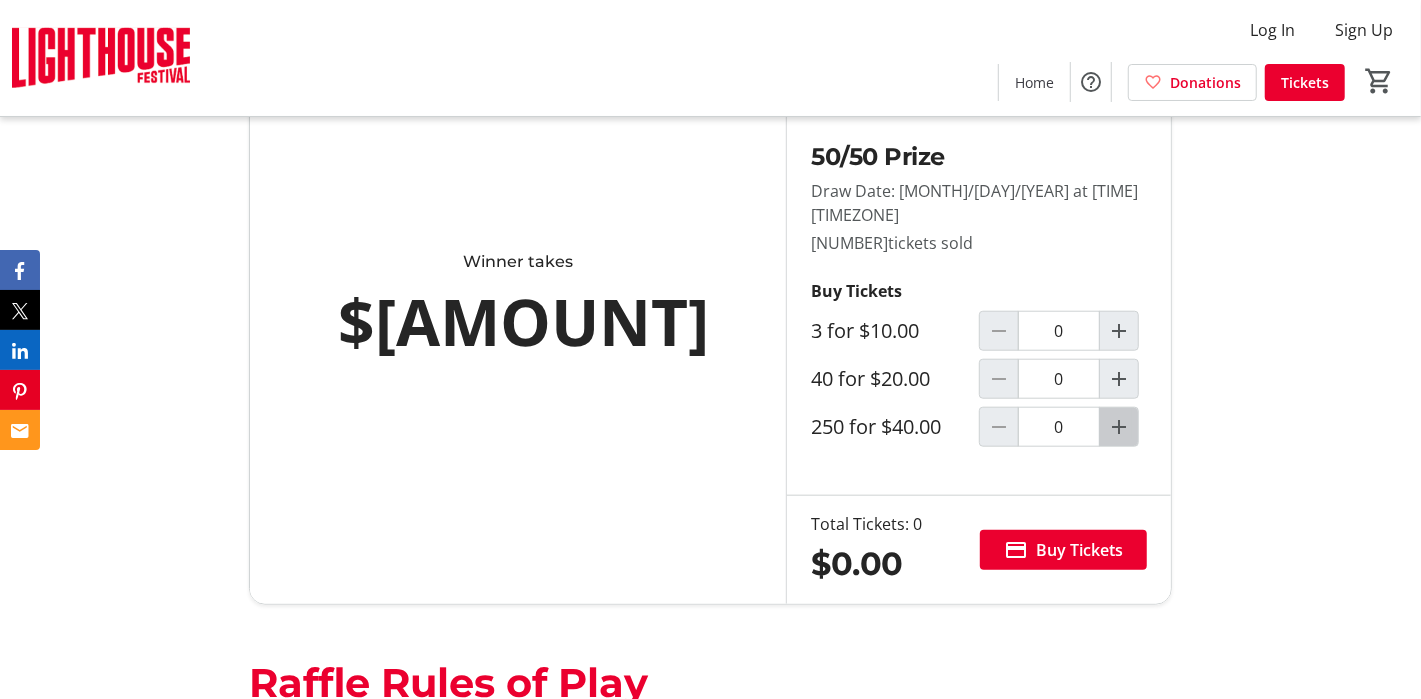 click at bounding box center [1119, 427] 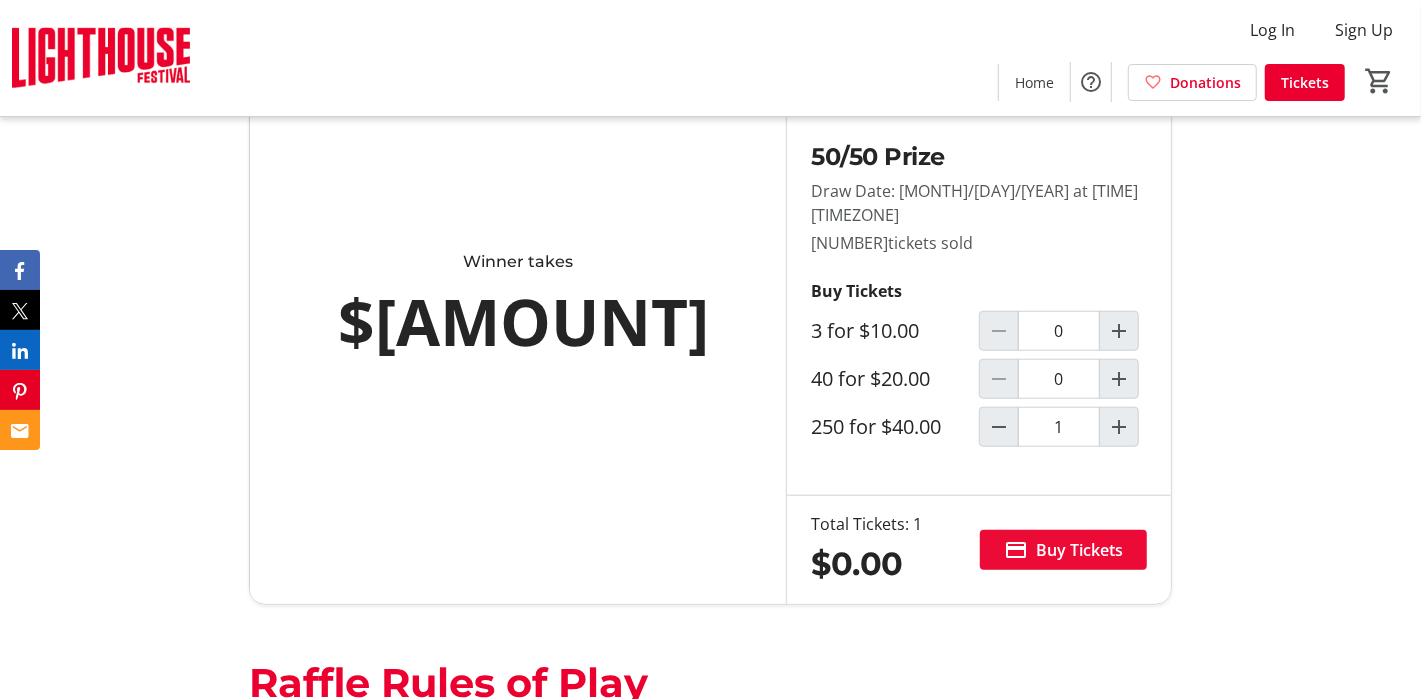 type on "1" 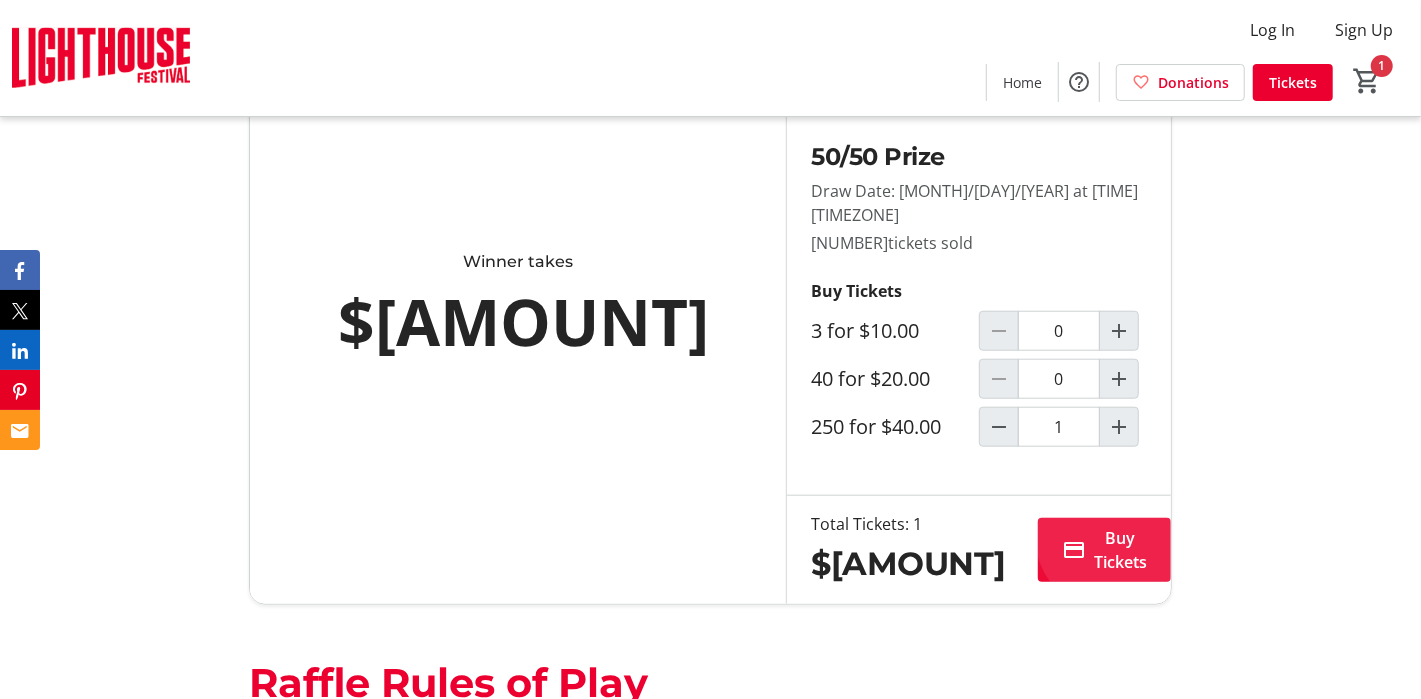 click on "Buy Tickets" at bounding box center [1120, 550] 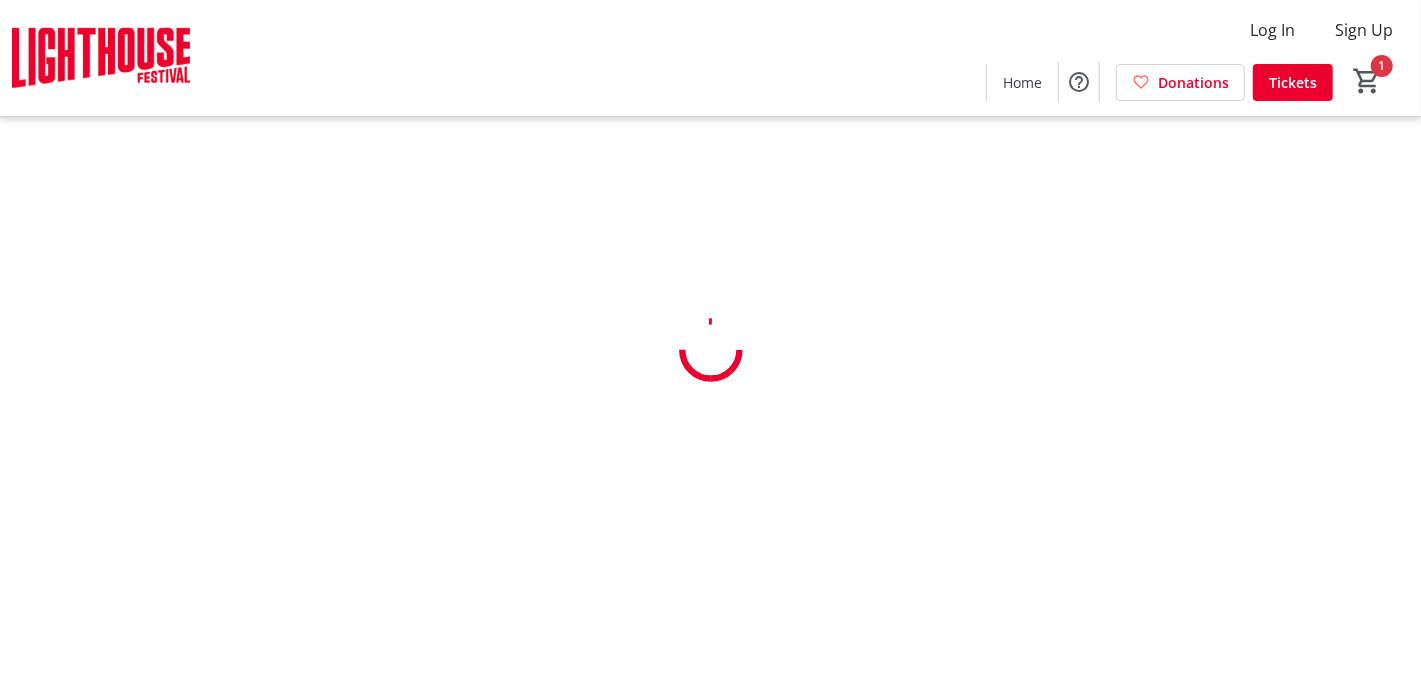 scroll, scrollTop: 0, scrollLeft: 0, axis: both 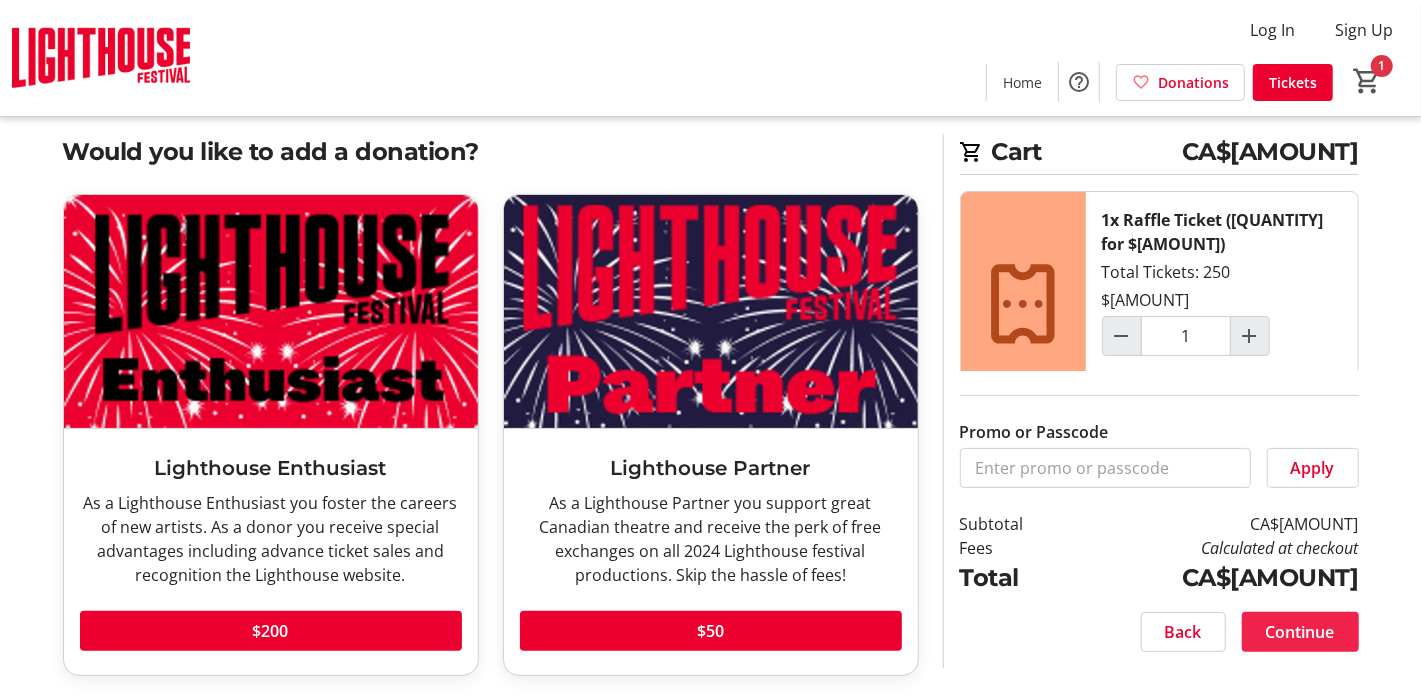 click on "Continue" 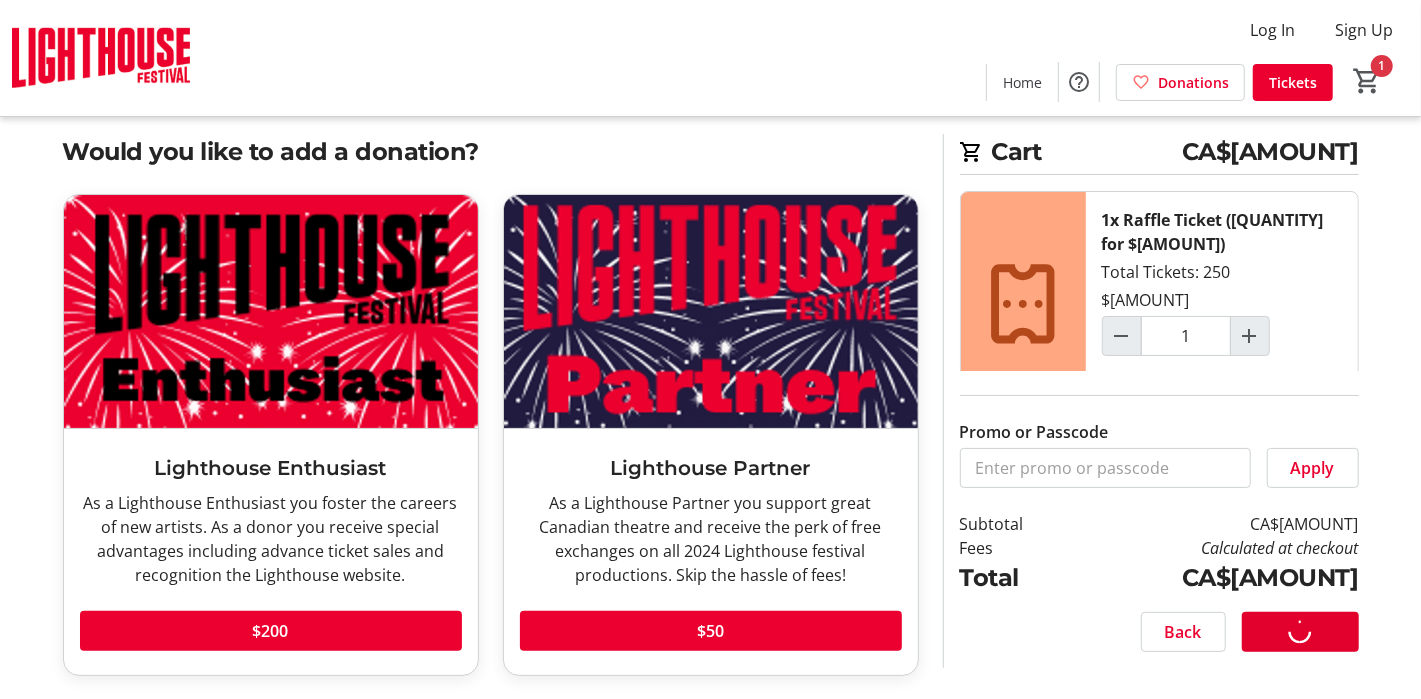 click on "Log In Sign Up Home Donations Tickets 1 Home Donations Tickets Cart CA$[AMOUNT] 1x Raffle Ticket ([QUANTITY] for $[AMOUNT]) Total Tickets: [QUANTITY] $[AMOUNT] 1 Remove Promo or Passcode Apply Subtotal CA$[AMOUNT] Fees Calculated at checkout Total CA$[AMOUNT] Close Would you like to add a donation? Lighthouse Enthusiast As a Lighthouse Enthusiast you foster the careers of new artists. As a donor you receive special advantages including advance ticket sales and recognition the Lighthouse website. Read more As a Lighthouse Enthusiast you foster the careers of new artists. As a donor you receive special advantages including advance ticket sales and recognition the Lighthouse website. $[AMOUNT] Lighthouse Partner As a Lighthouse Partner you support great Canadian theatre and receive the perk of free exchanges on all [YEAR] Lighthouse festival productions. Skip the hassle of fees! Read more $[AMOUNT] Cart CA$[AMOUNT] Total Tickets: [QUANTITY] 1" at bounding box center (710, 334) 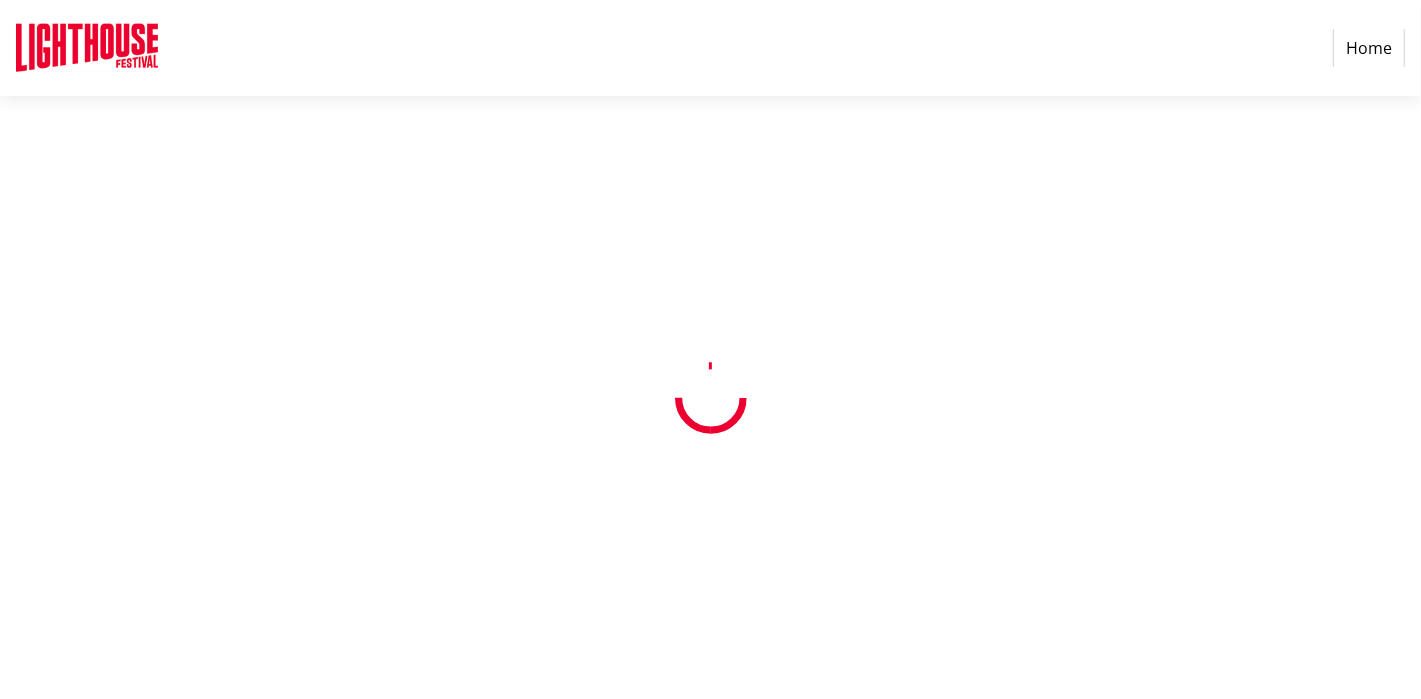 scroll, scrollTop: 0, scrollLeft: 0, axis: both 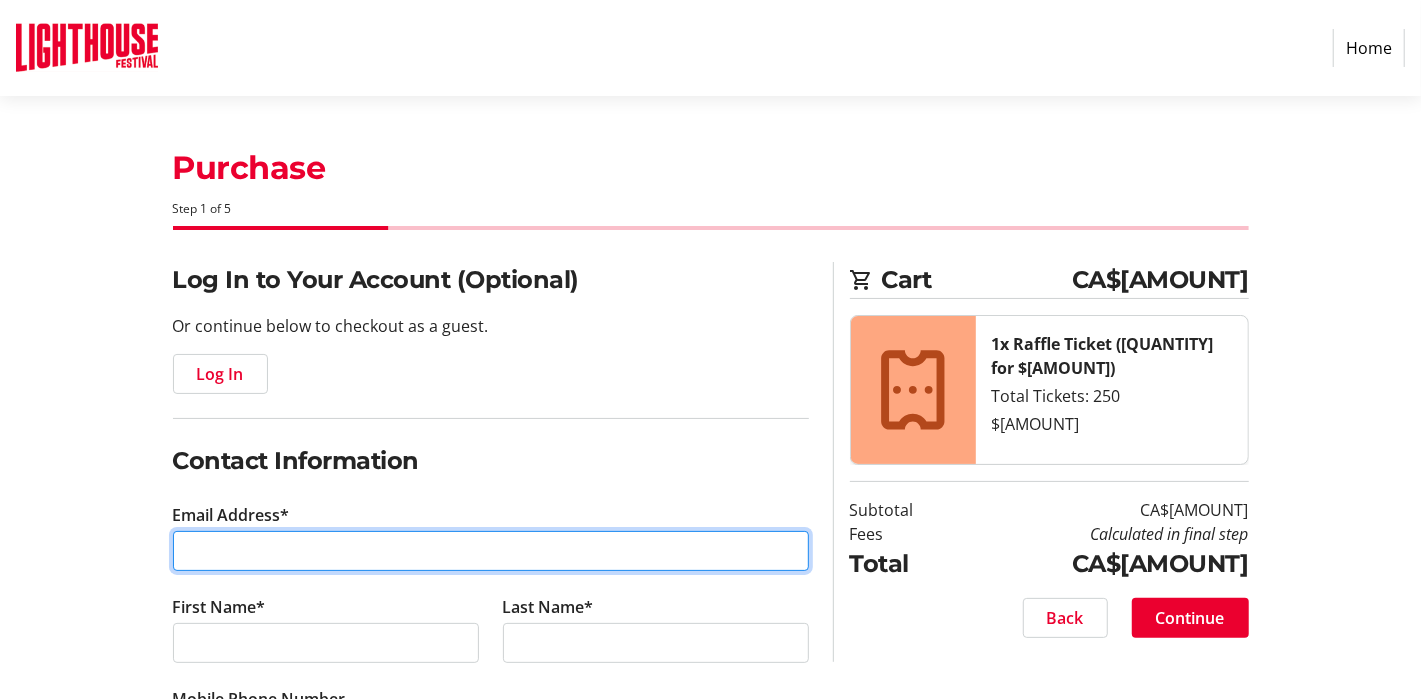 click on "Email Address*" at bounding box center [491, 551] 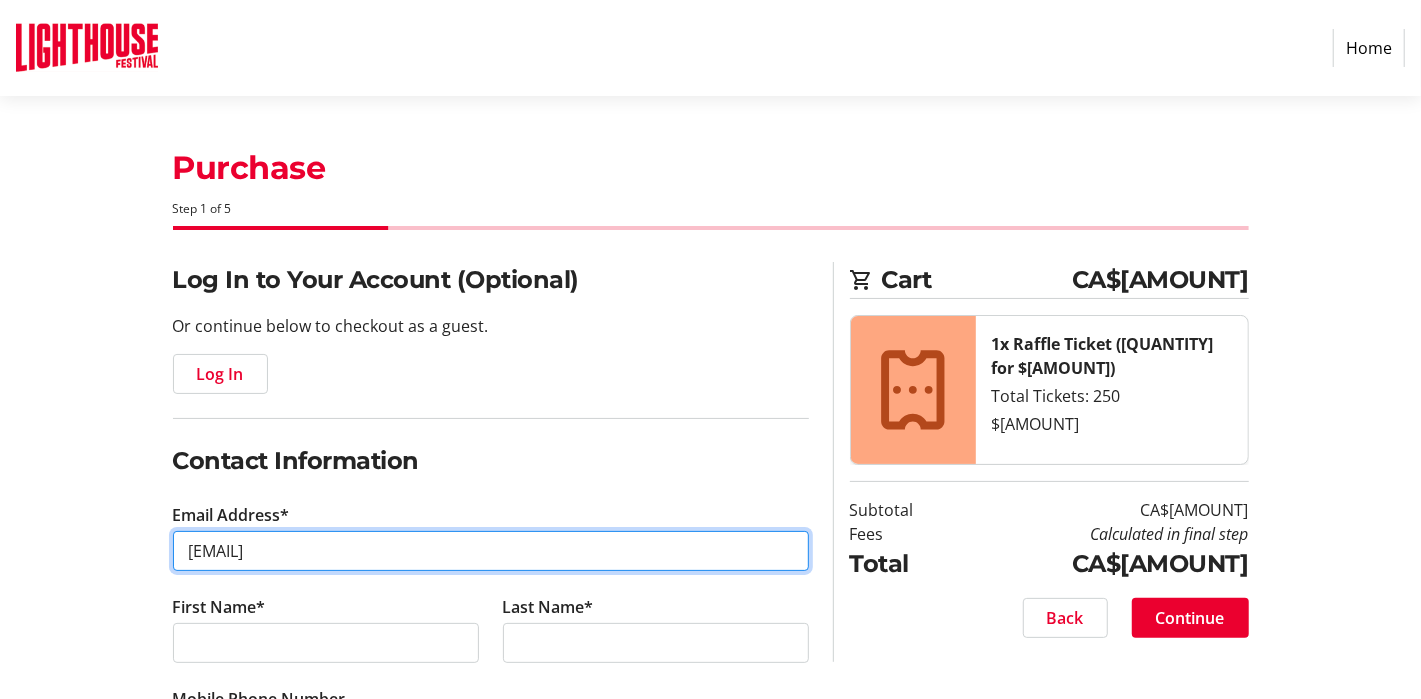type on "[EMAIL]" 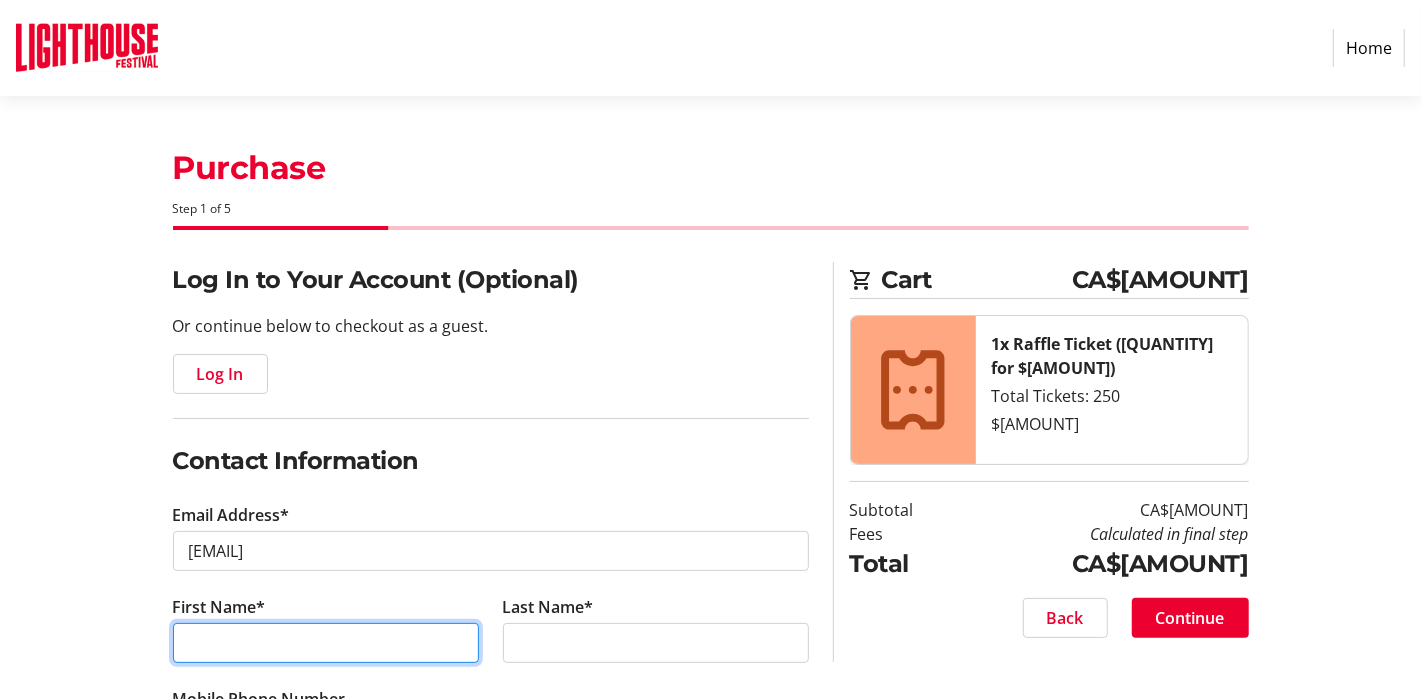 click on "First Name*" at bounding box center (326, 643) 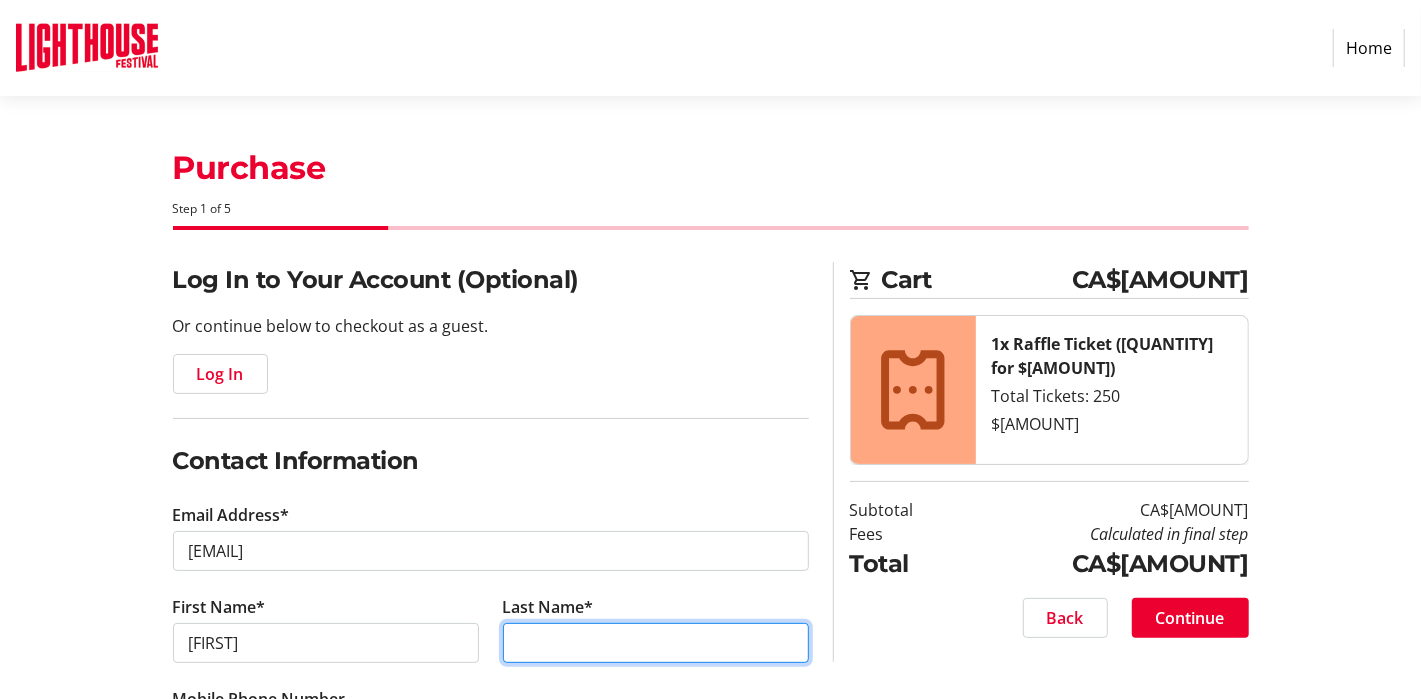 type on "[INITIAL] [LAST]" 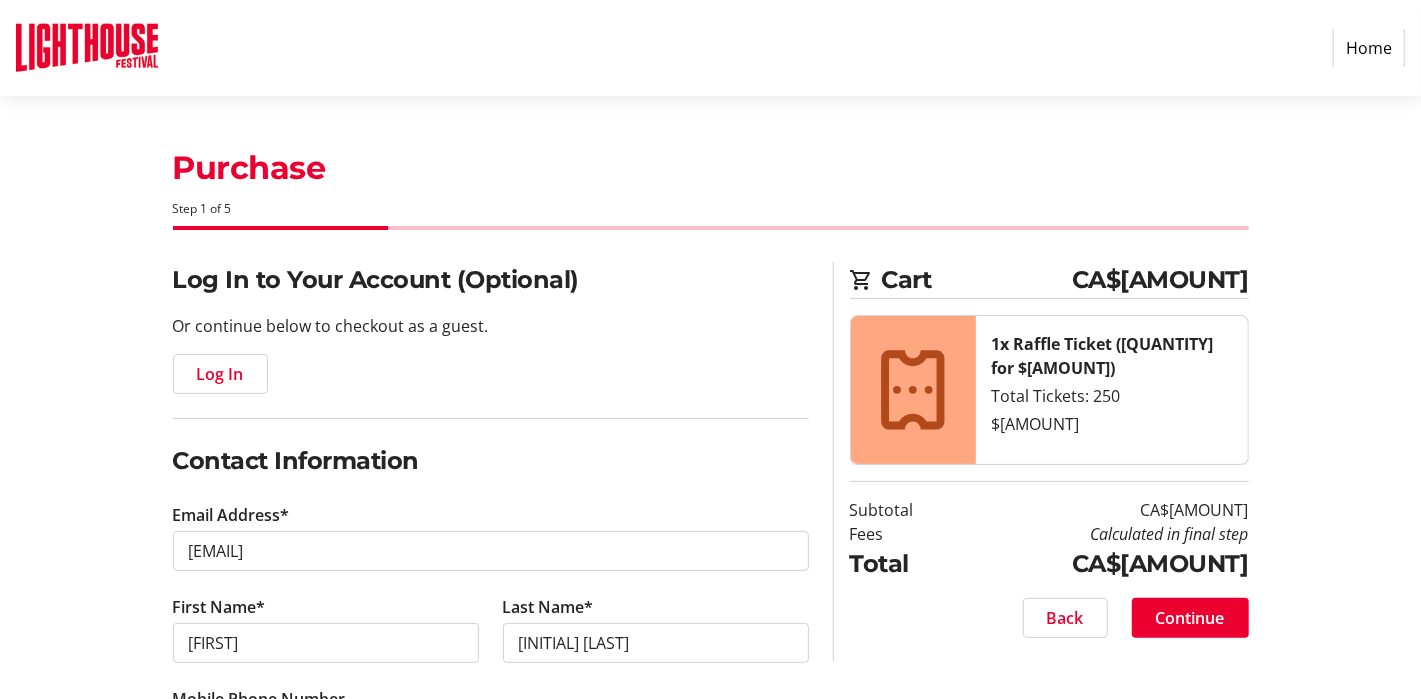 type on "([PHONE]) [PHONE_EXT]." 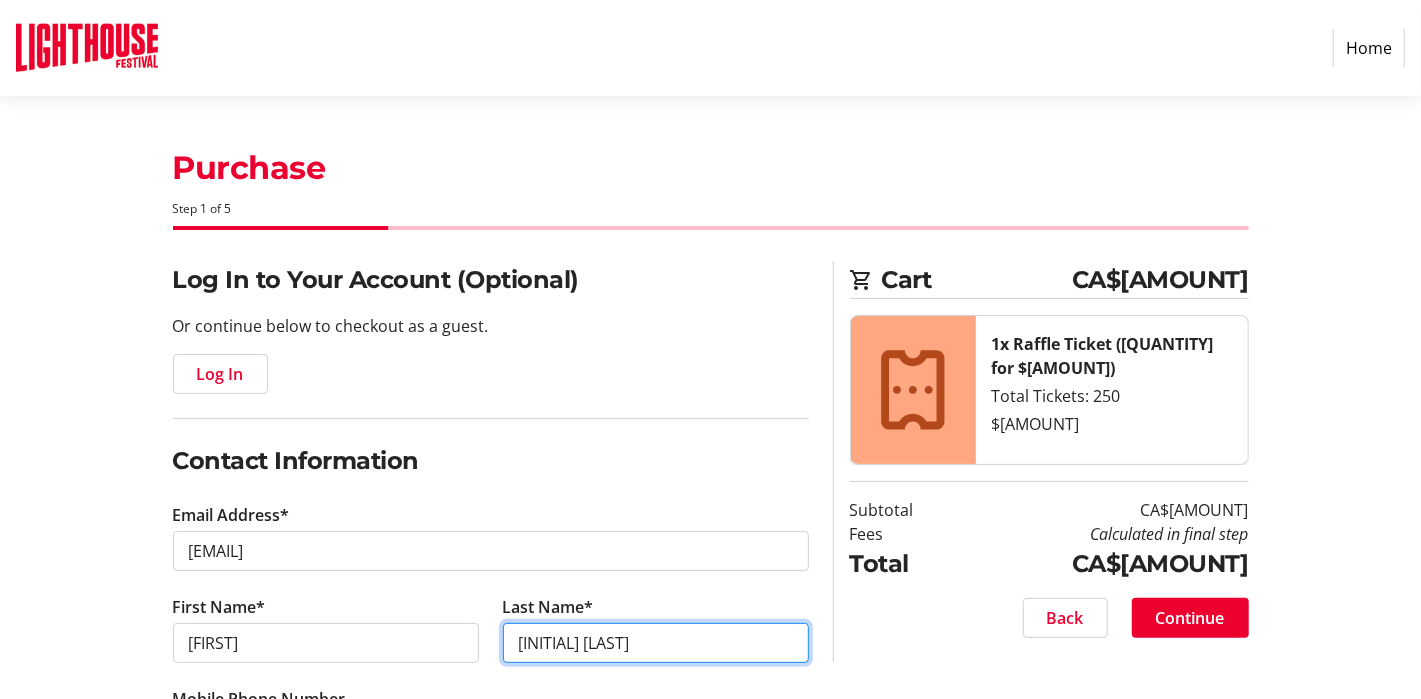 click on "[INITIAL] [LAST]" at bounding box center [656, 643] 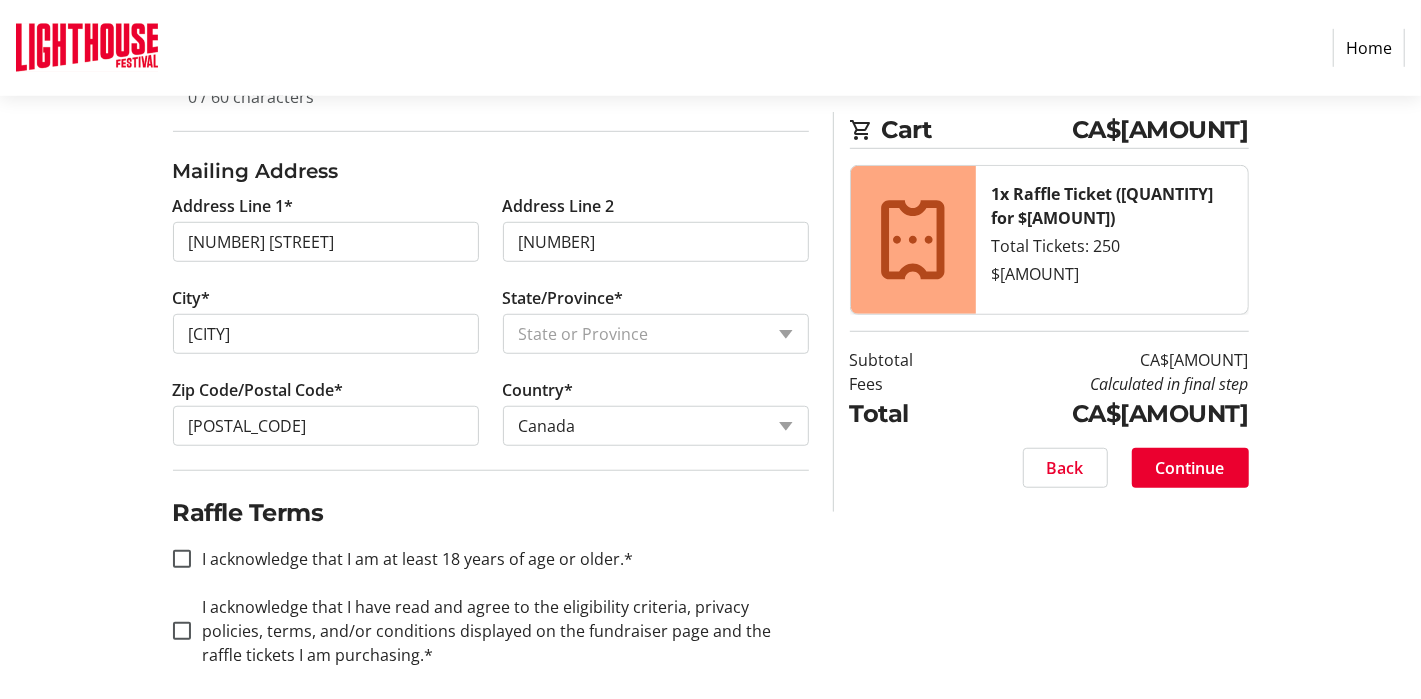 scroll, scrollTop: 775, scrollLeft: 0, axis: vertical 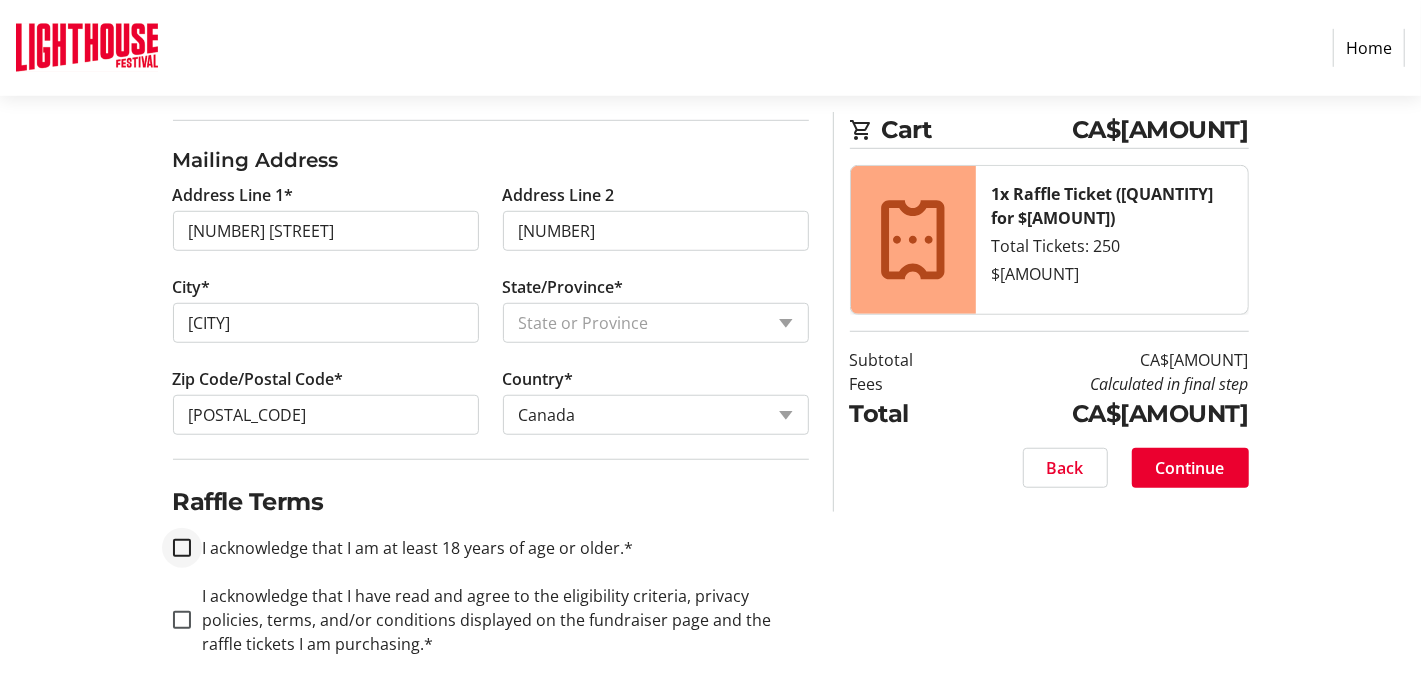 type on "[LAST]" 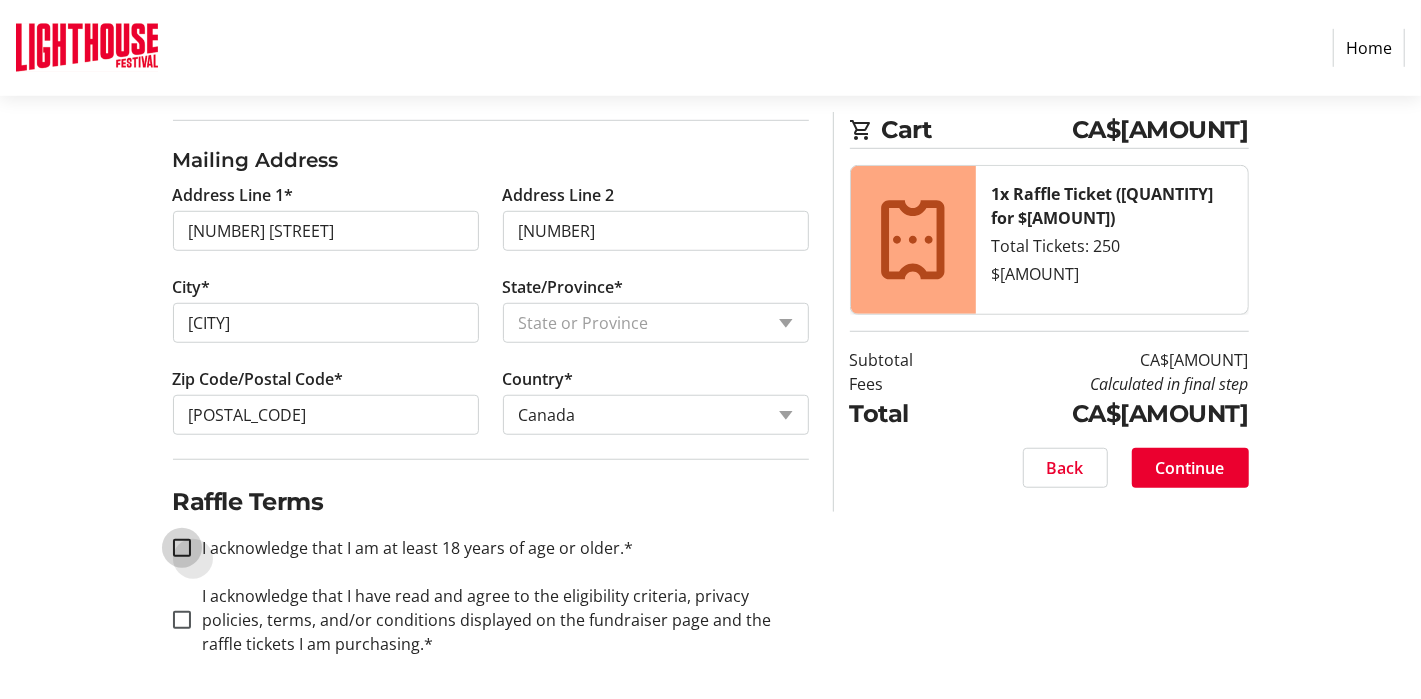 click on "I acknowledge that I am at least 18 years of age or older.*" at bounding box center (182, 548) 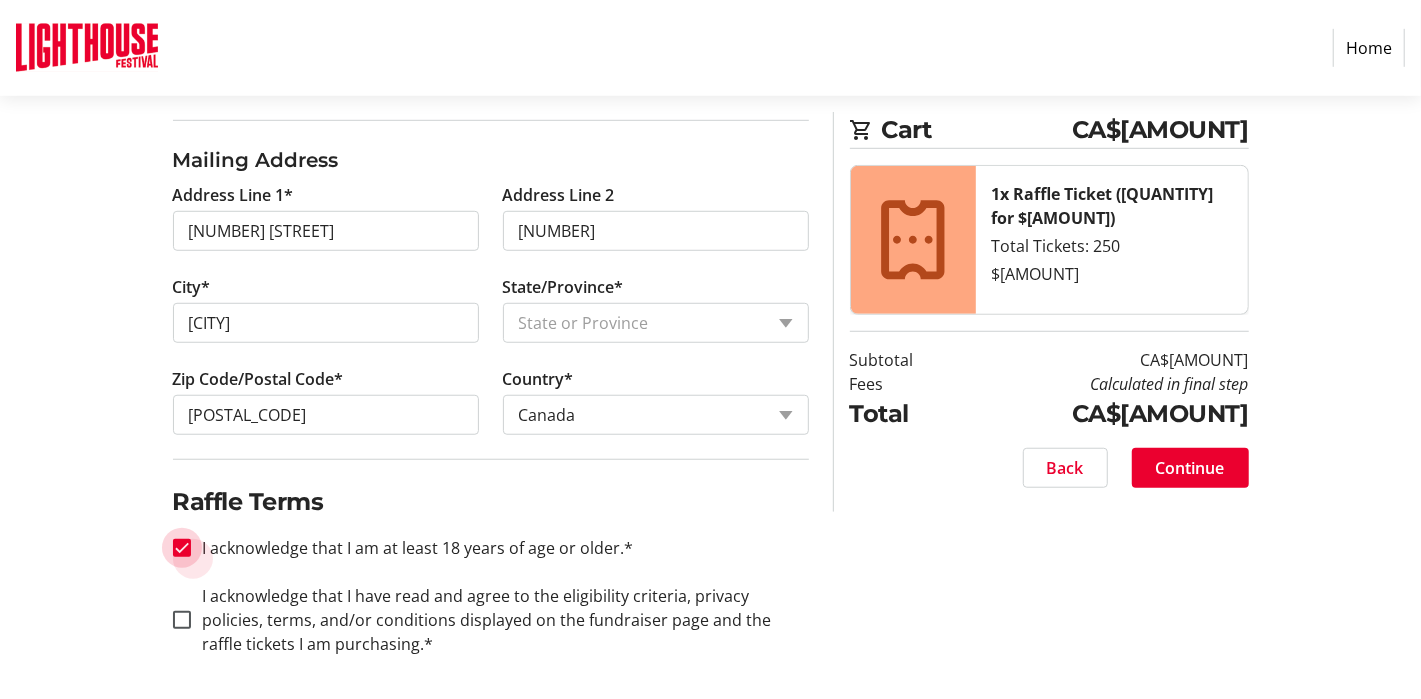 checkbox on "true" 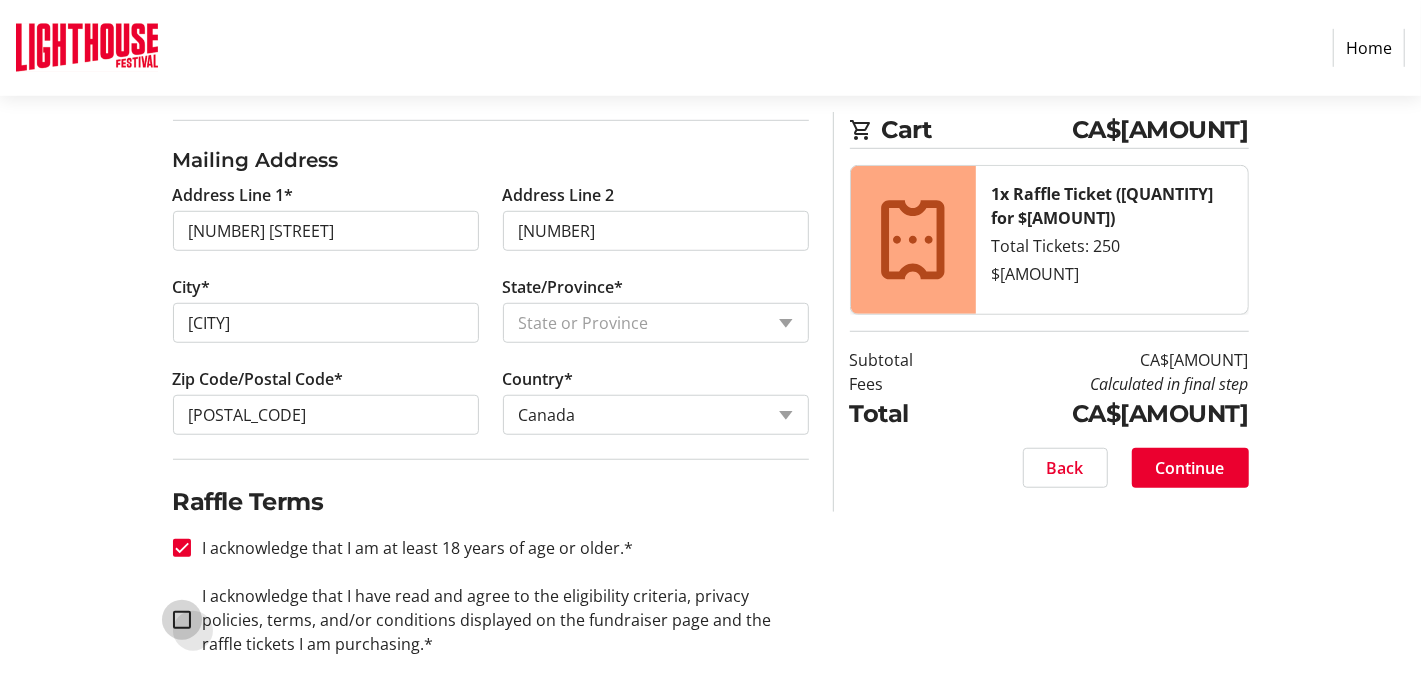 click on "I acknowledge that I have read and agree to the eligibility criteria, privacy policies, terms,
and/or conditions displayed on the fundraiser page and the raffle tickets I am purchasing.*" at bounding box center [182, 620] 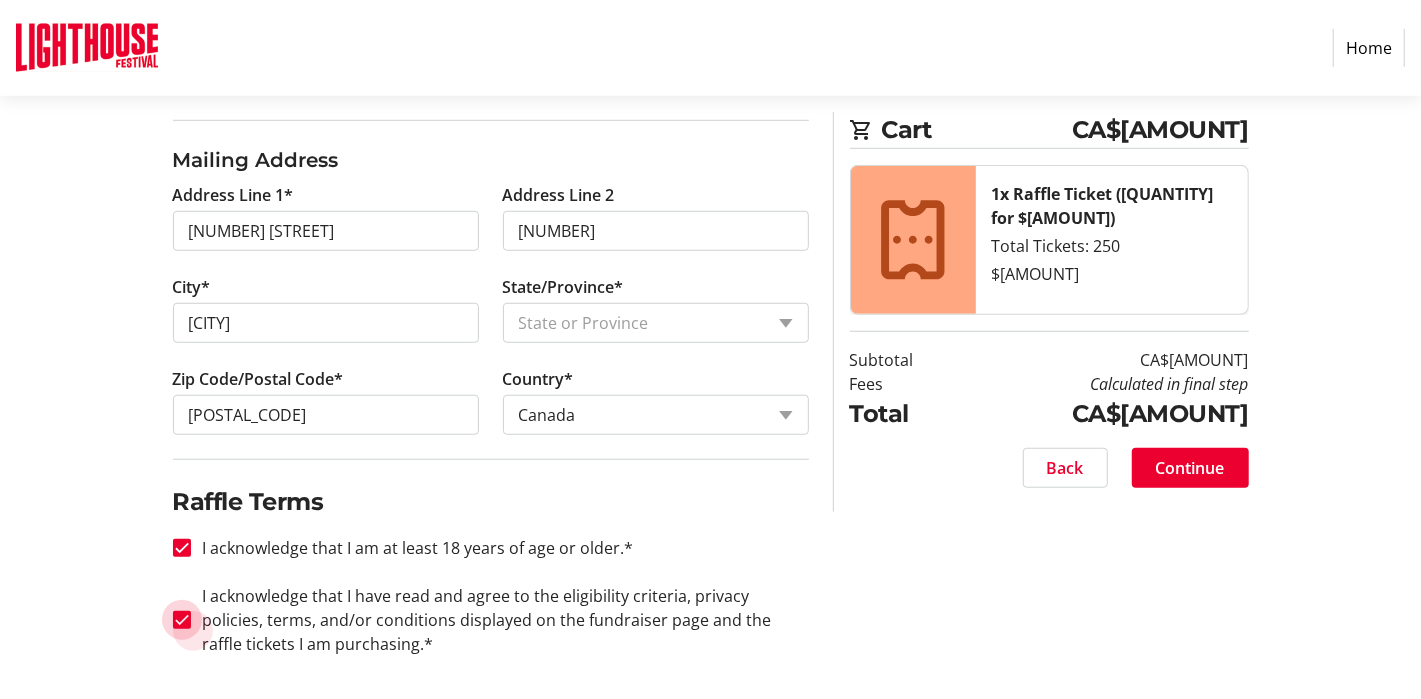 checkbox on "true" 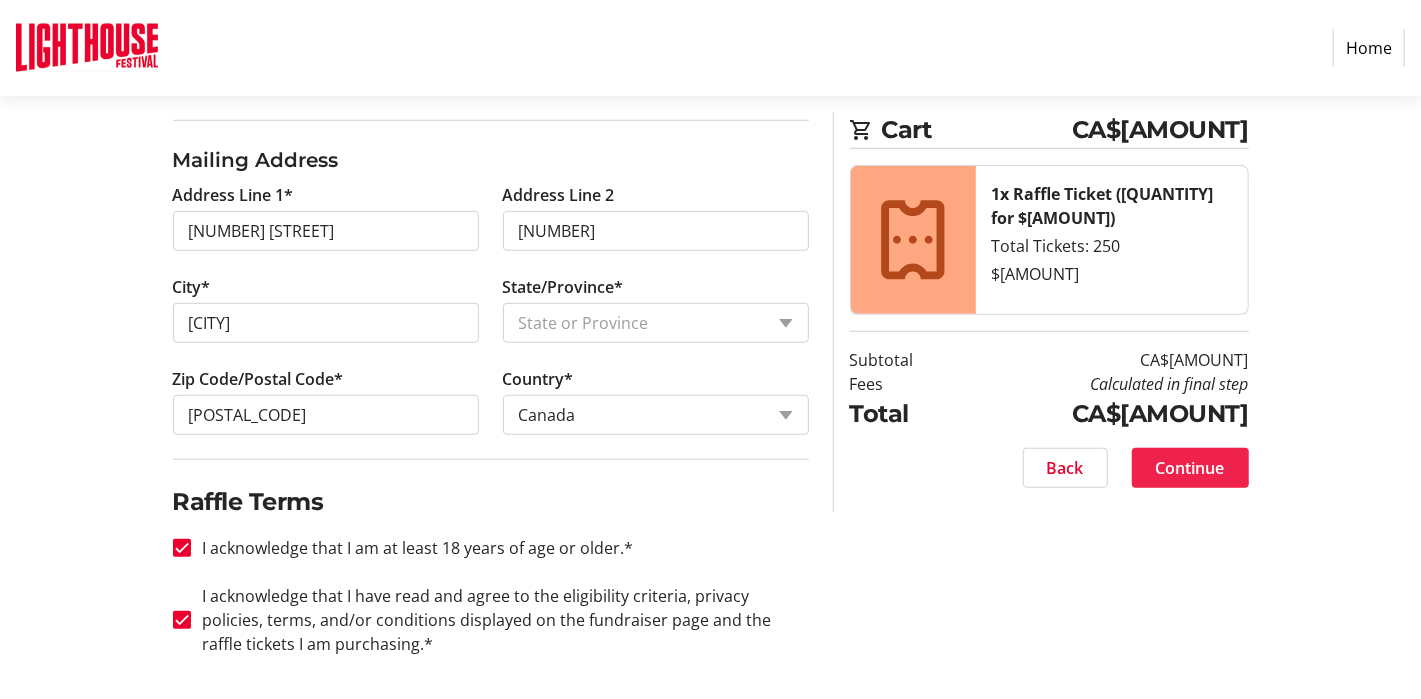click on "Continue" 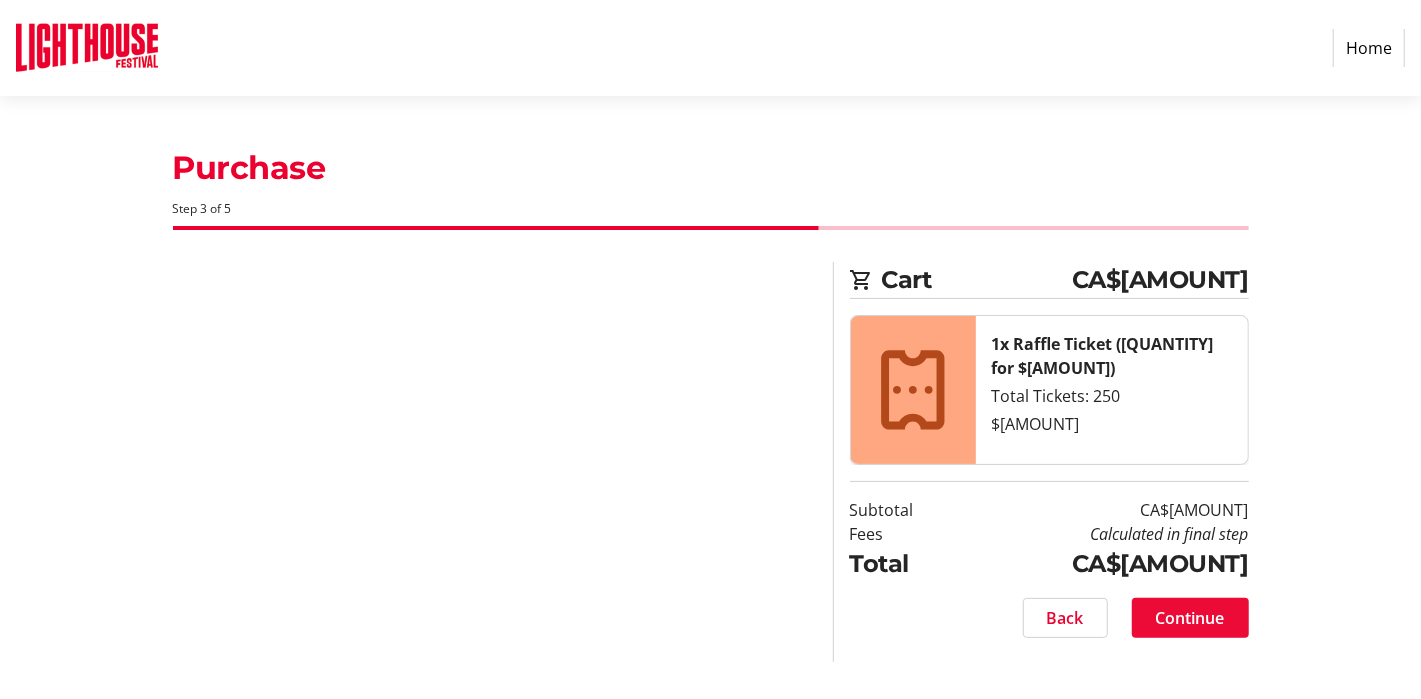 scroll, scrollTop: 0, scrollLeft: 0, axis: both 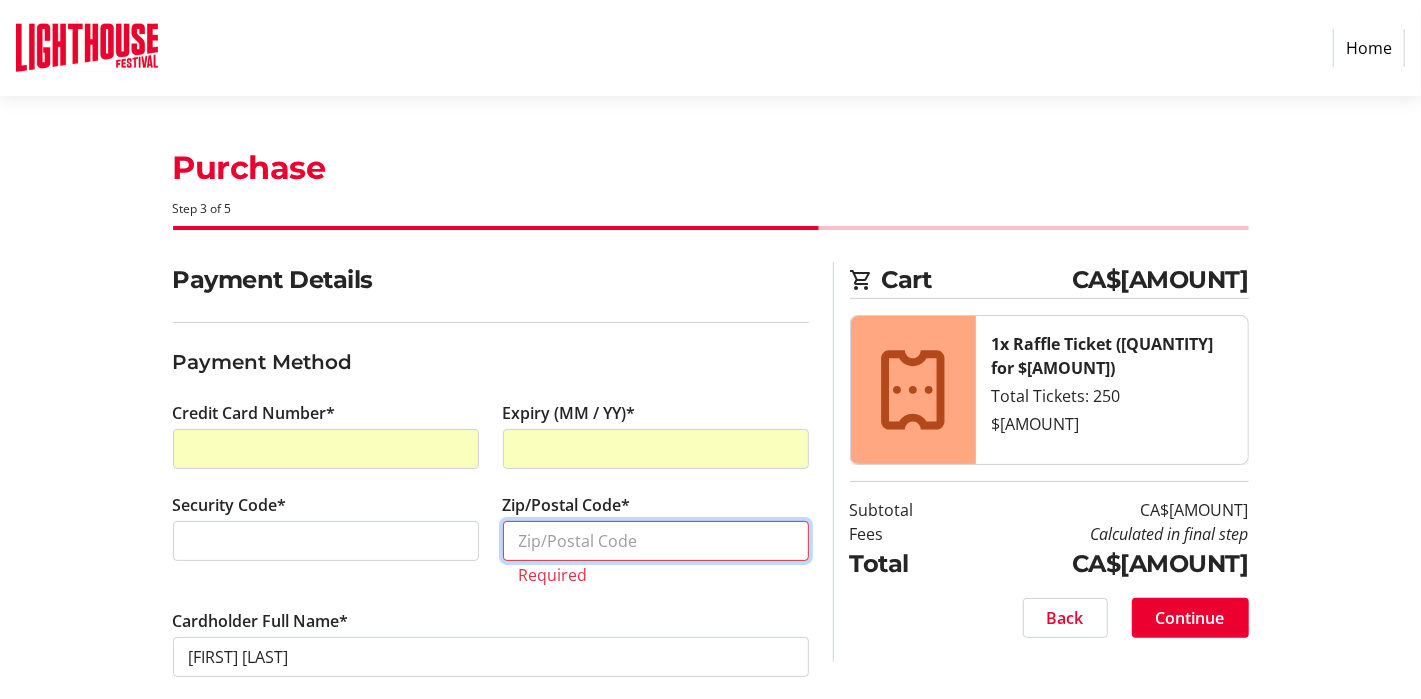 click on "Zip/Postal Code*" at bounding box center [656, 541] 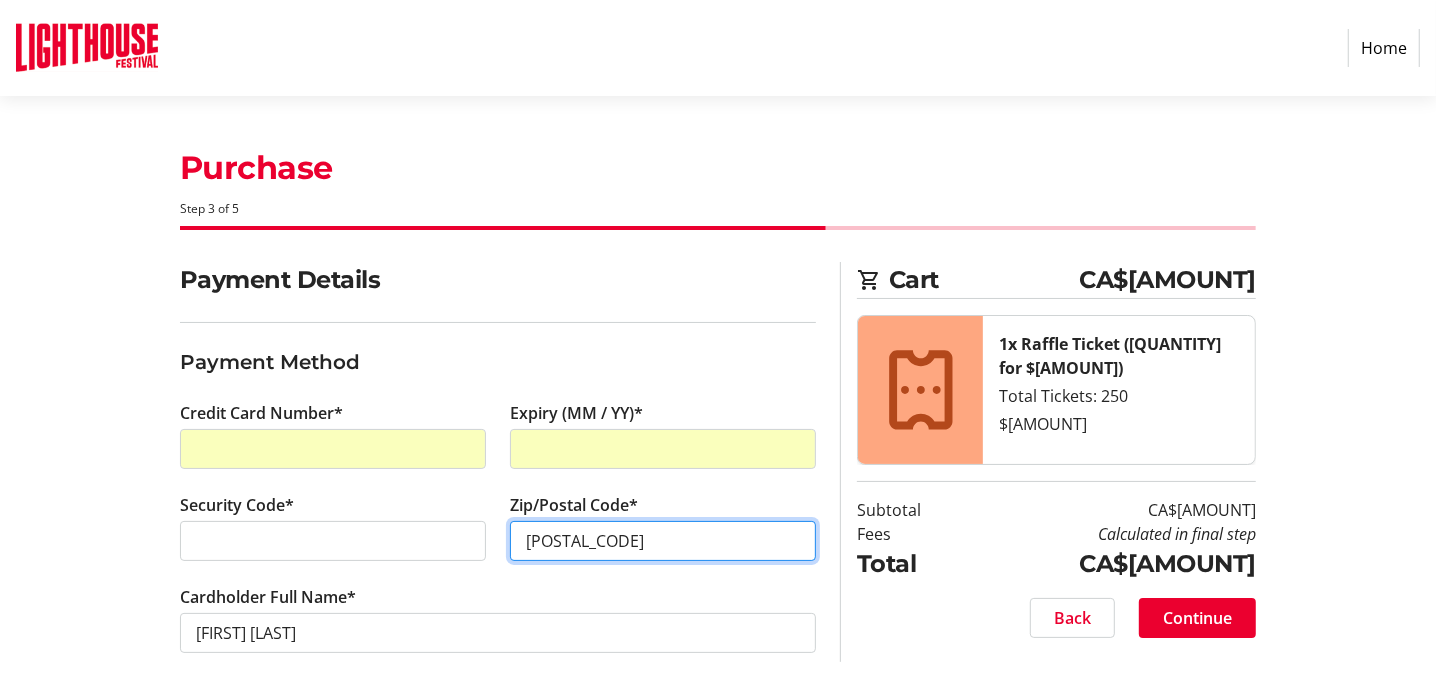 type on "[POSTAL_CODE]" 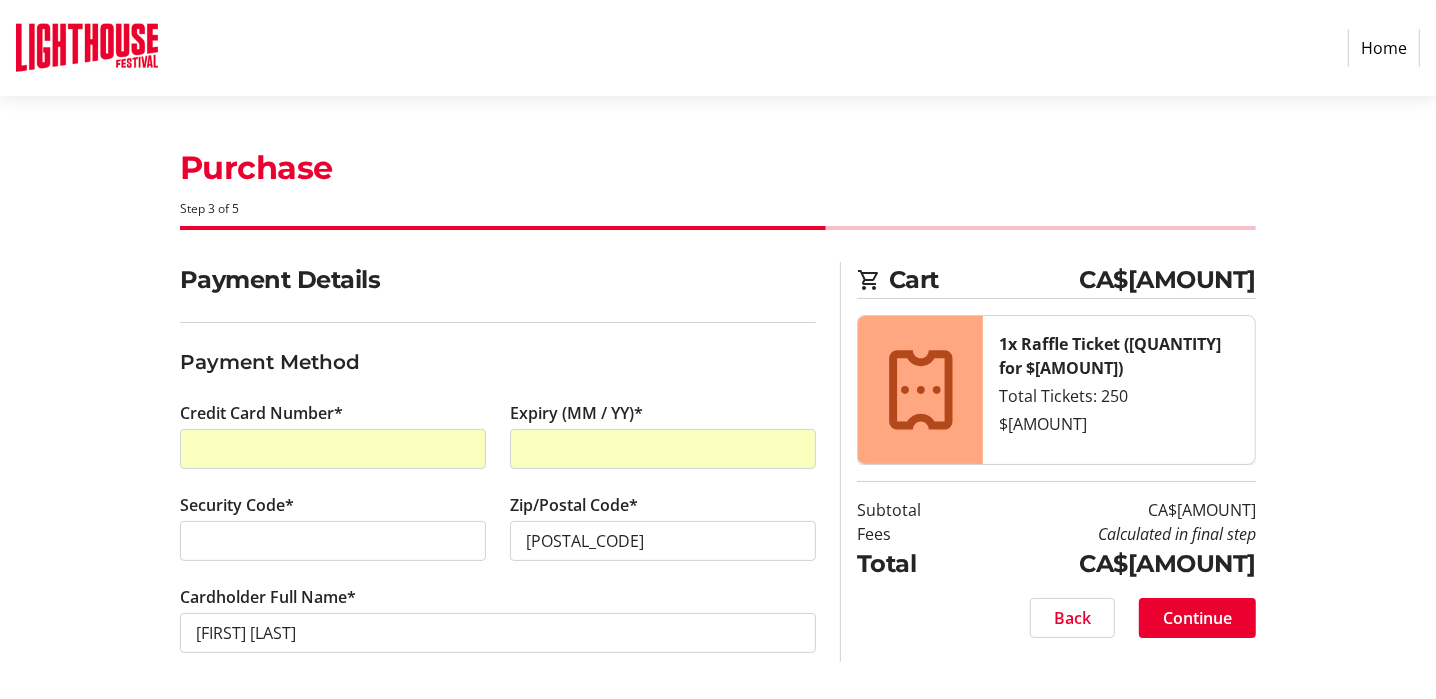 click on "Zip/Postal Code* [POSTAL_CODE]" 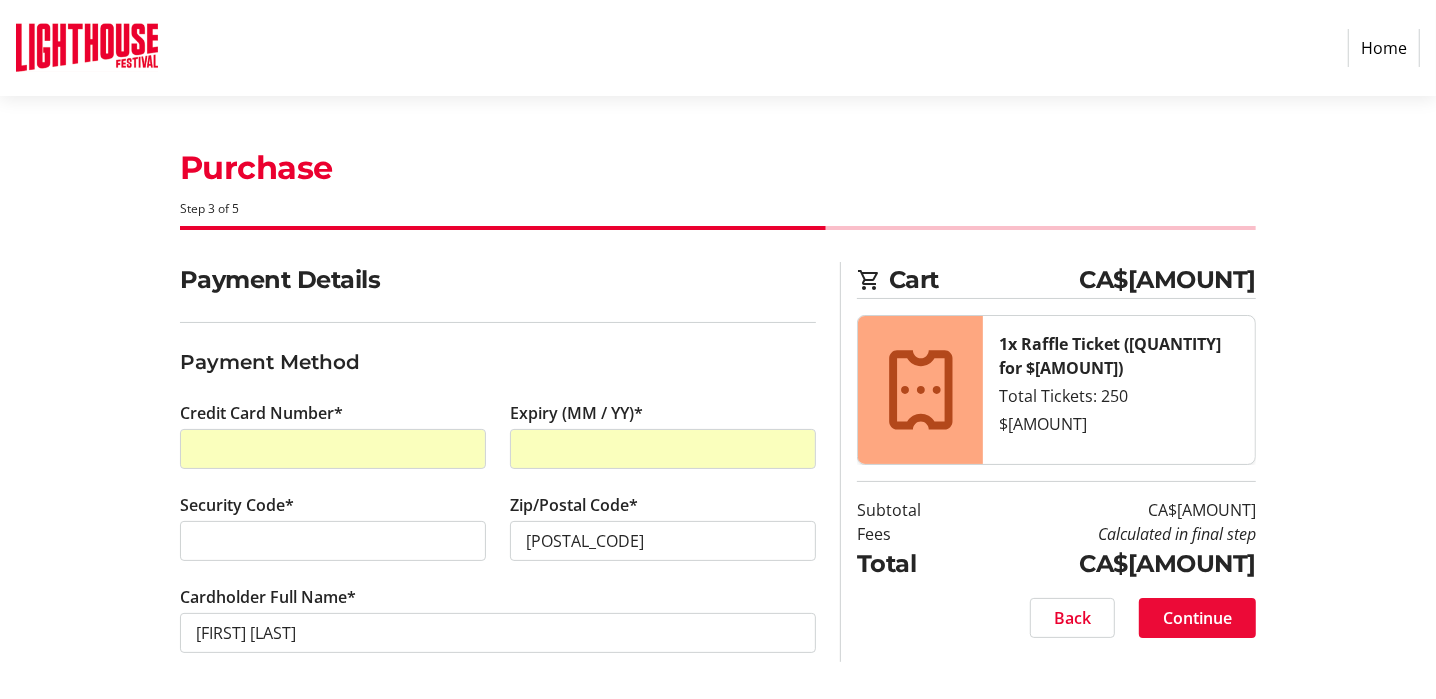 click on "Continue" 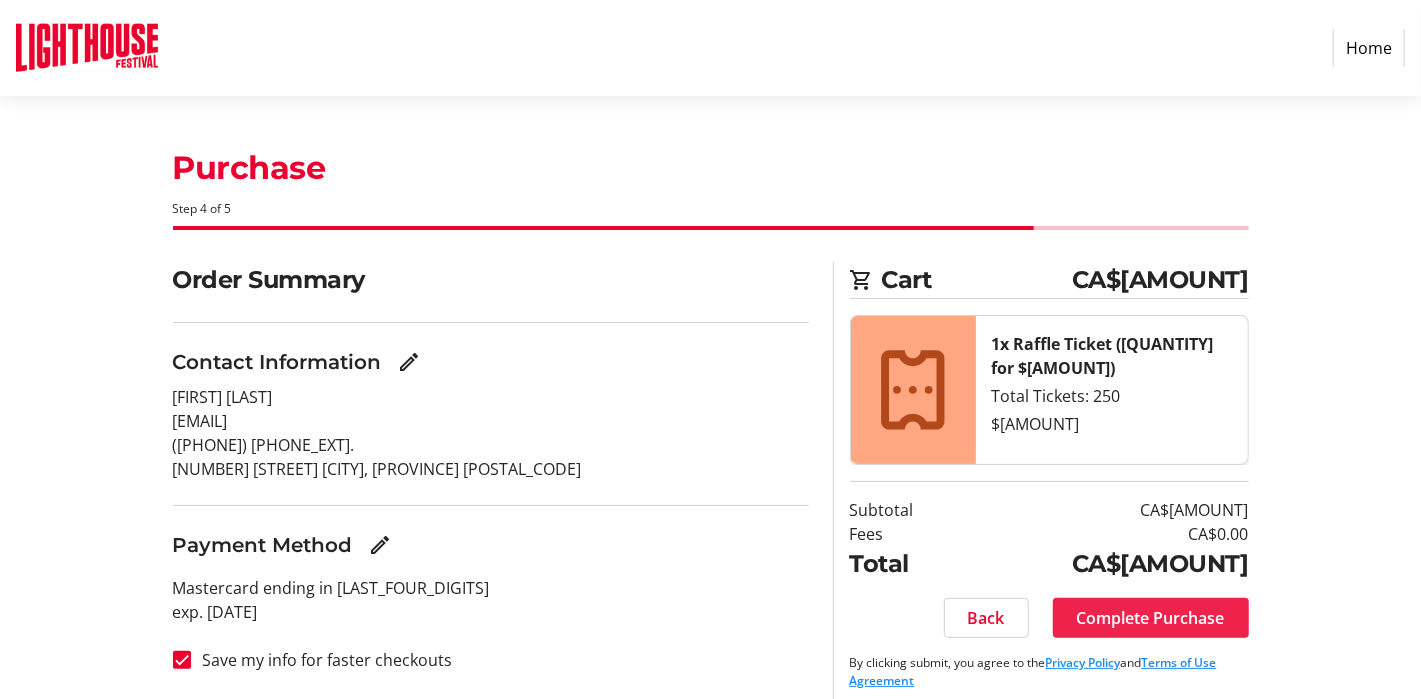 click on "Complete Purchase" 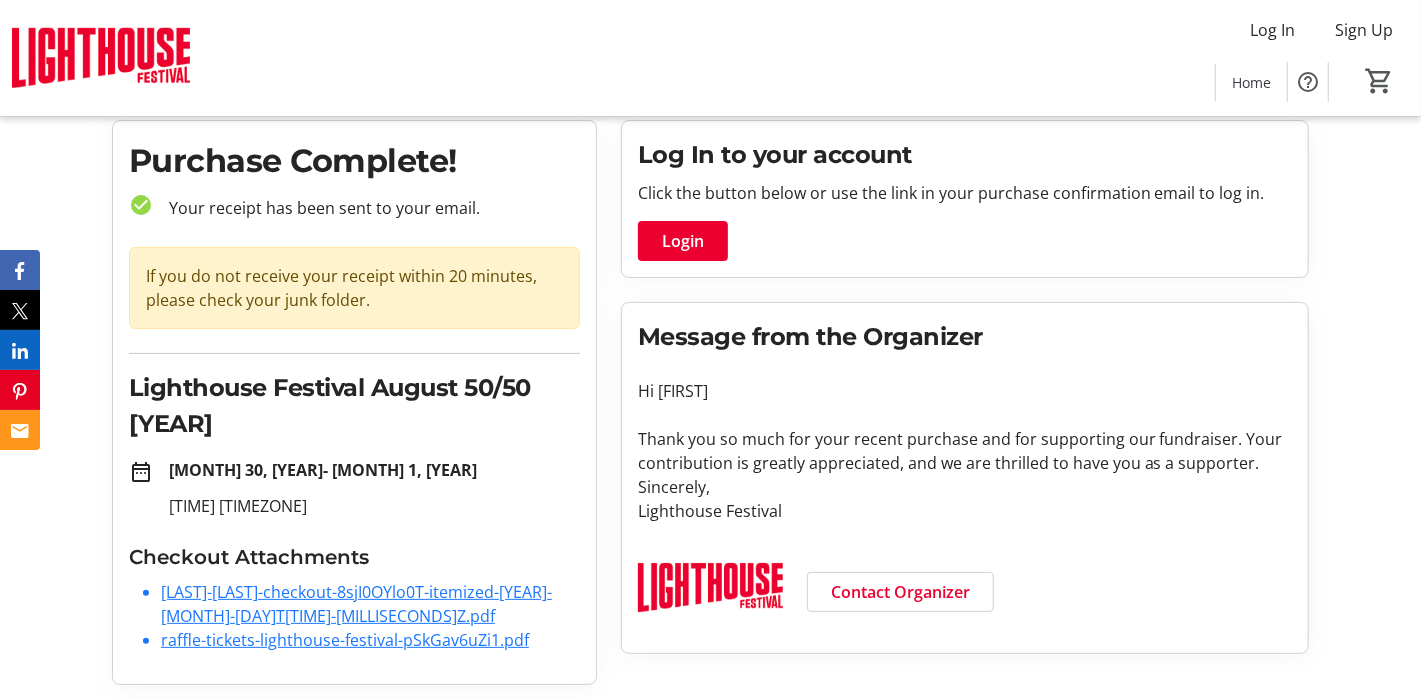 scroll, scrollTop: 0, scrollLeft: 0, axis: both 